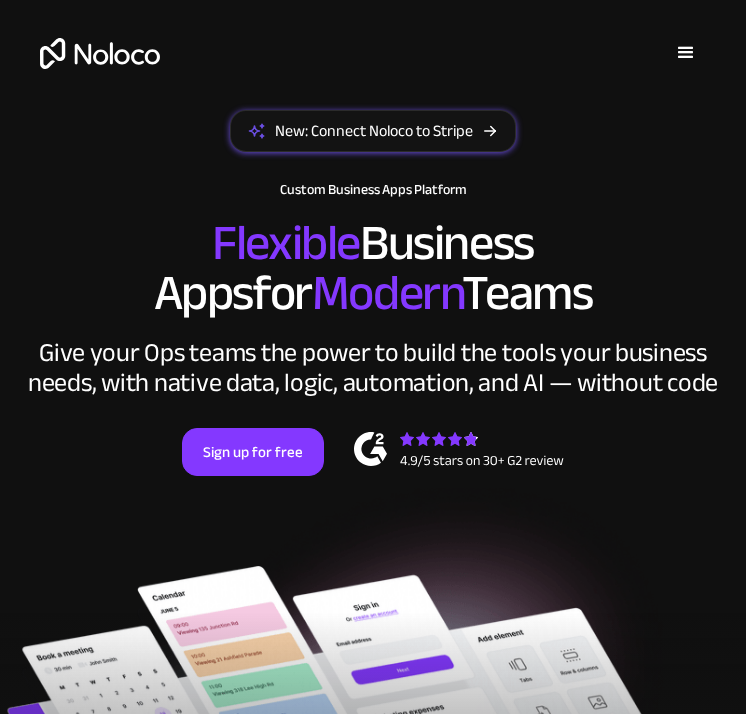 scroll, scrollTop: 0, scrollLeft: 0, axis: both 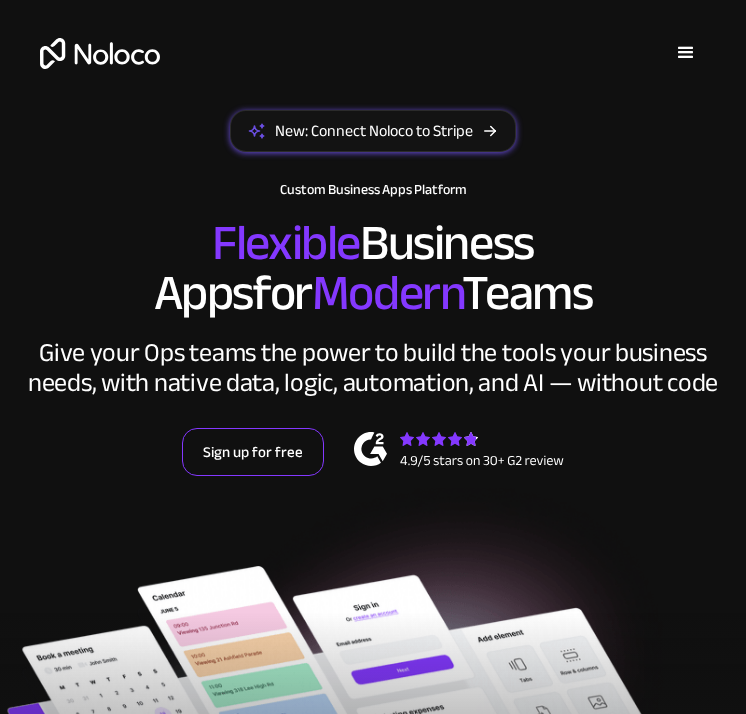click on "Sign up for free" at bounding box center [253, 452] 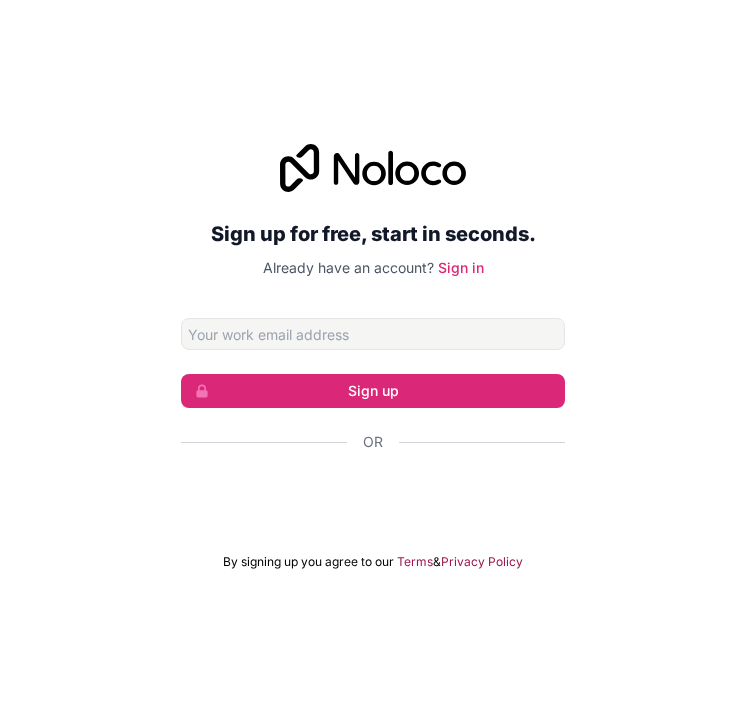 scroll, scrollTop: 0, scrollLeft: 0, axis: both 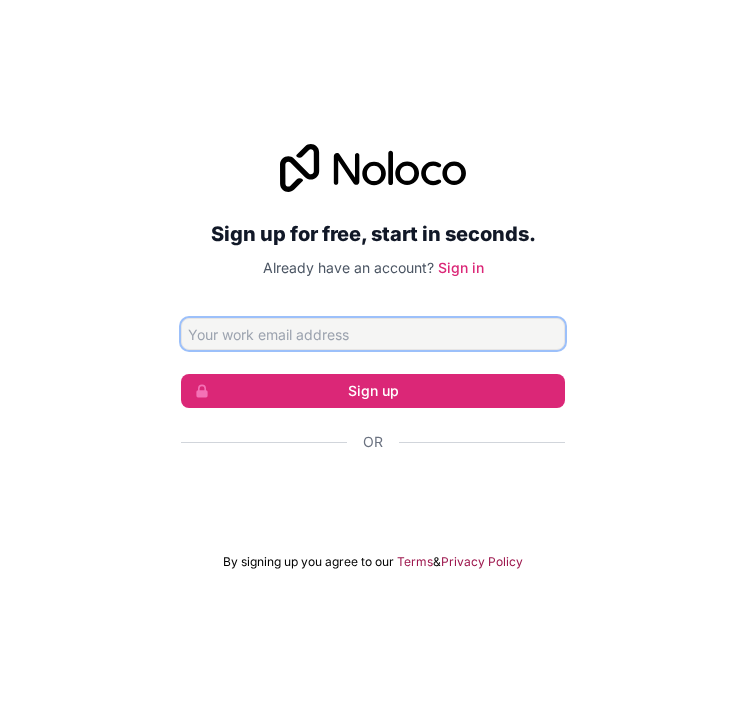 type on "[EMAIL]" 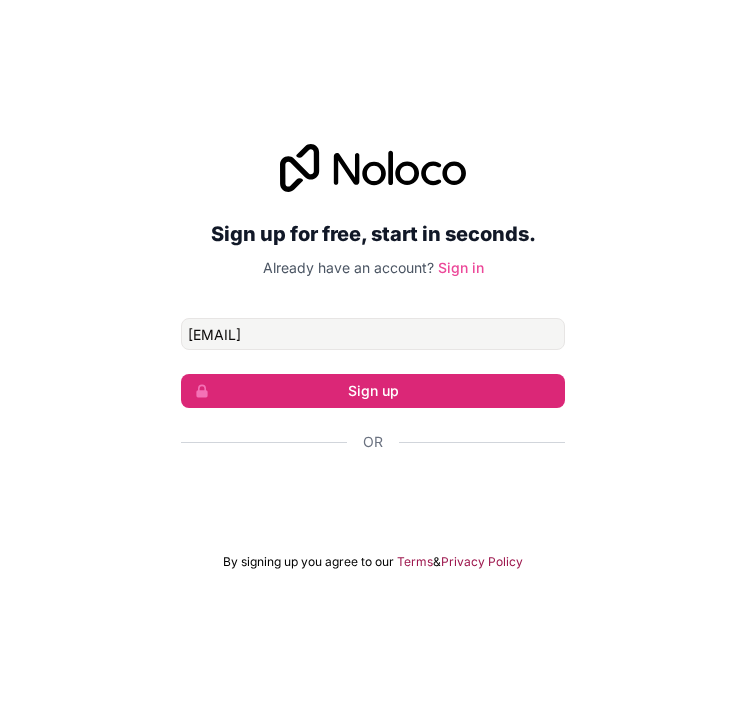 click on "Sign in" at bounding box center (461, 267) 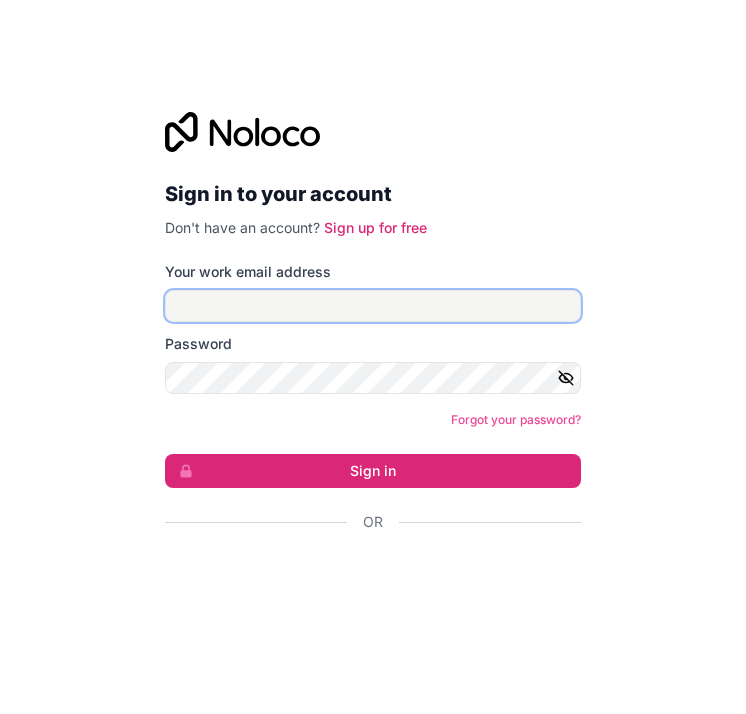 type on "[EMAIL]" 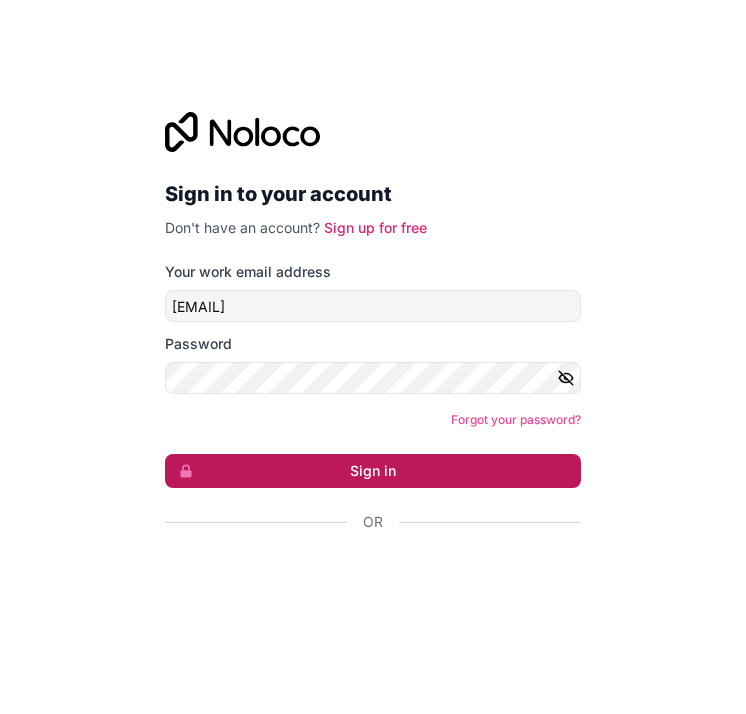click on "Sign in" at bounding box center [373, 471] 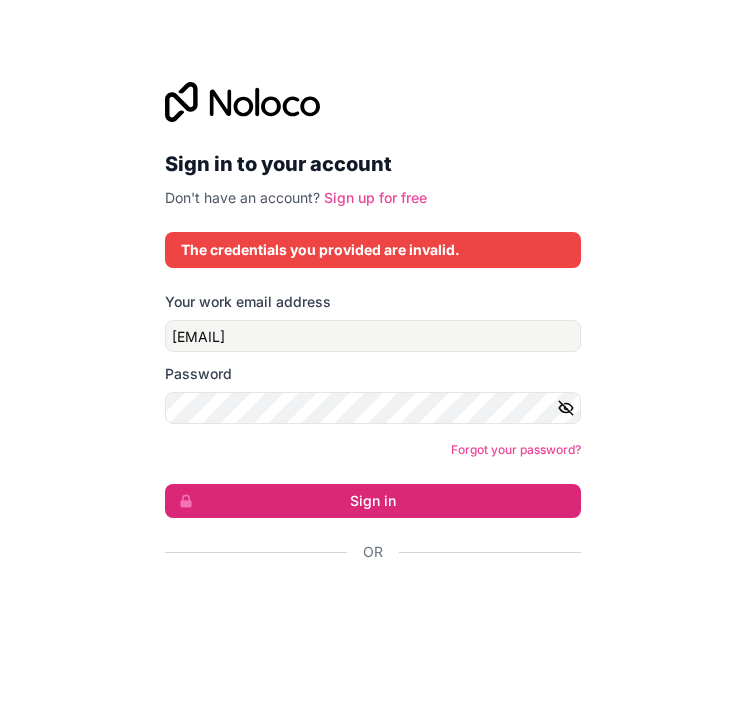 click on "Sign up for free" at bounding box center [375, 197] 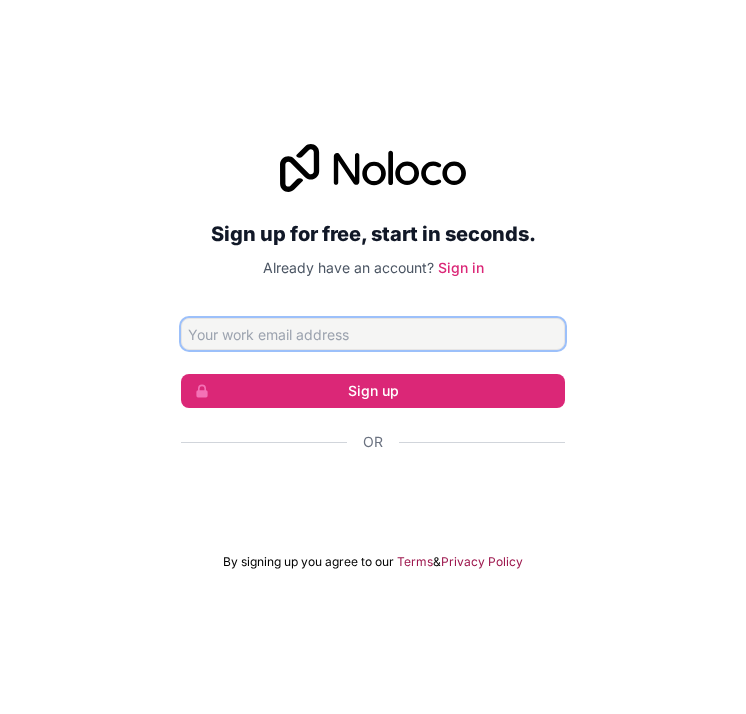 click at bounding box center (373, 334) 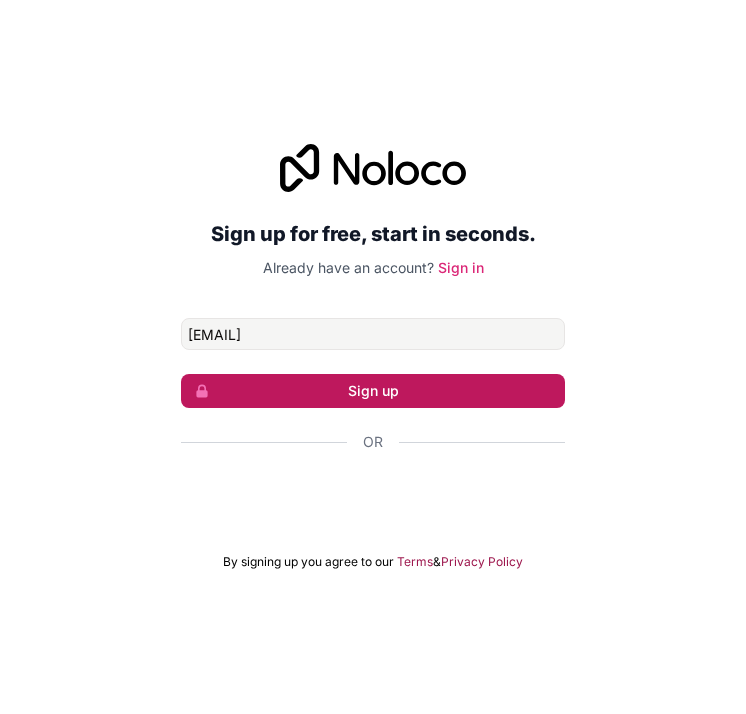 click on "Sign up" at bounding box center (373, 391) 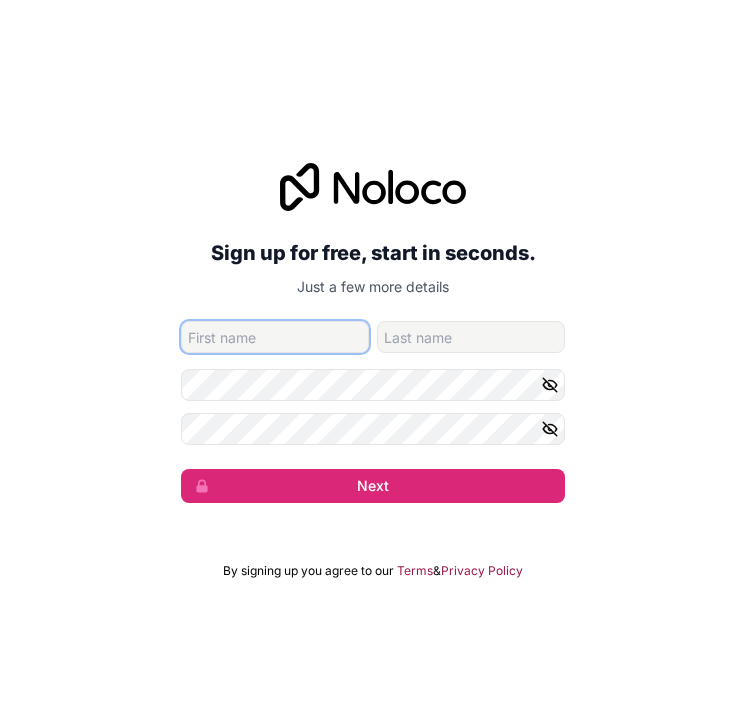 type on "[FIRST]" 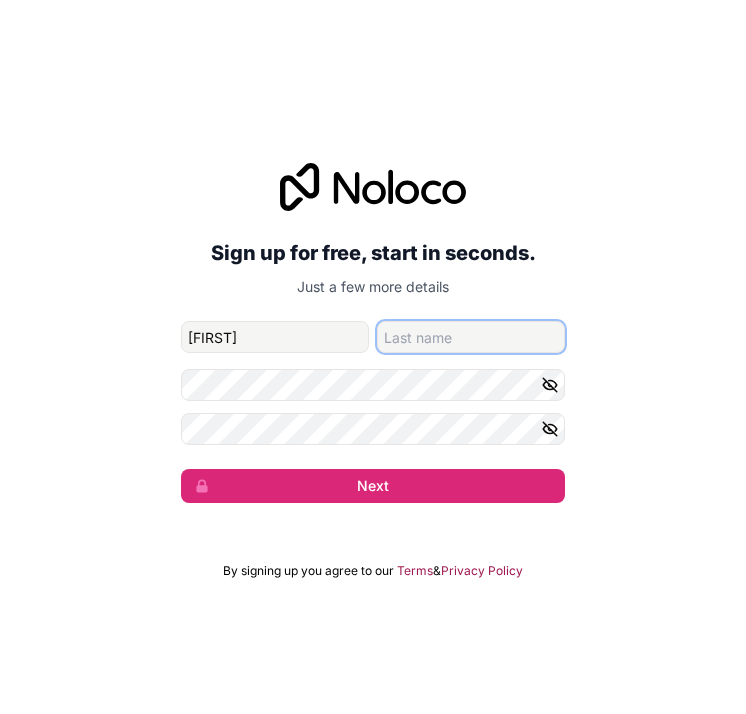 type on "[LAST]" 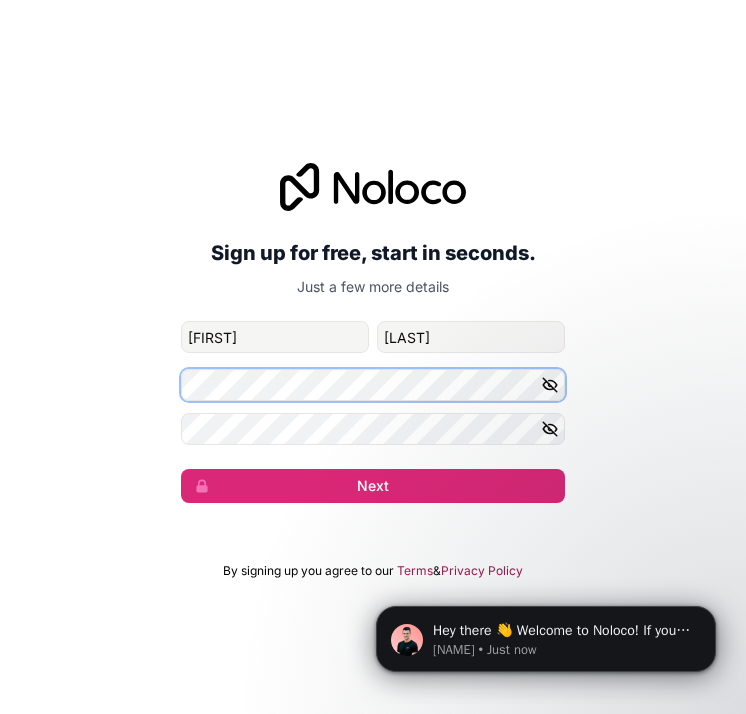 scroll, scrollTop: 0, scrollLeft: 0, axis: both 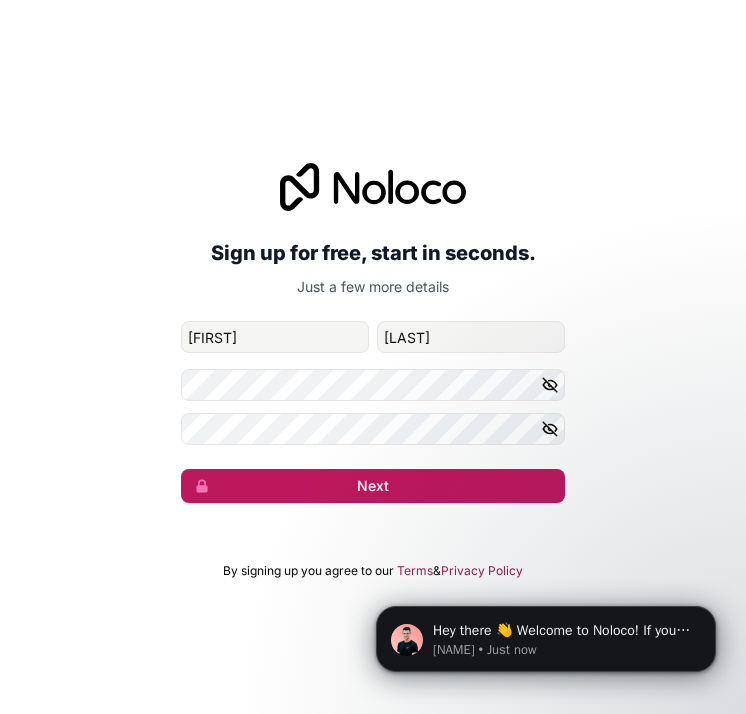 click on "Next" at bounding box center [373, 486] 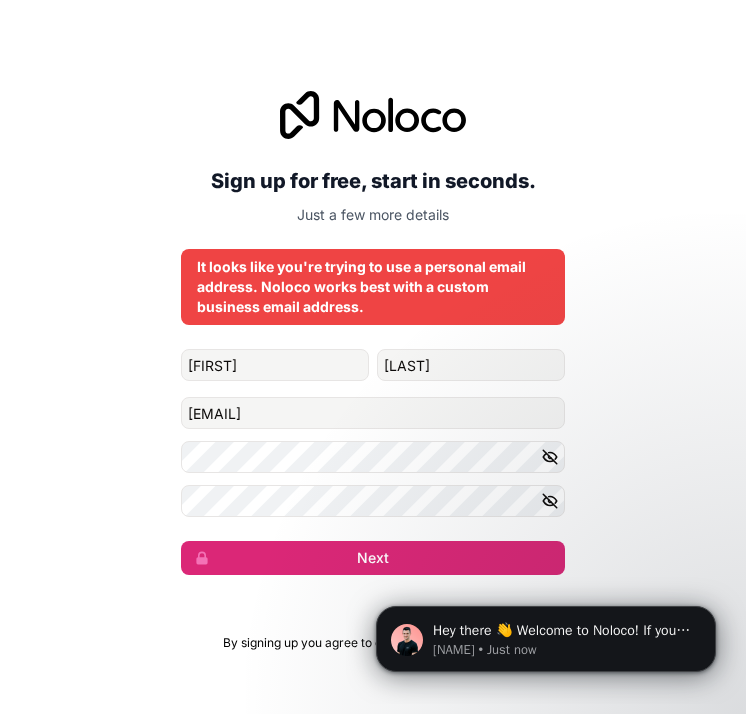 scroll, scrollTop: 0, scrollLeft: 0, axis: both 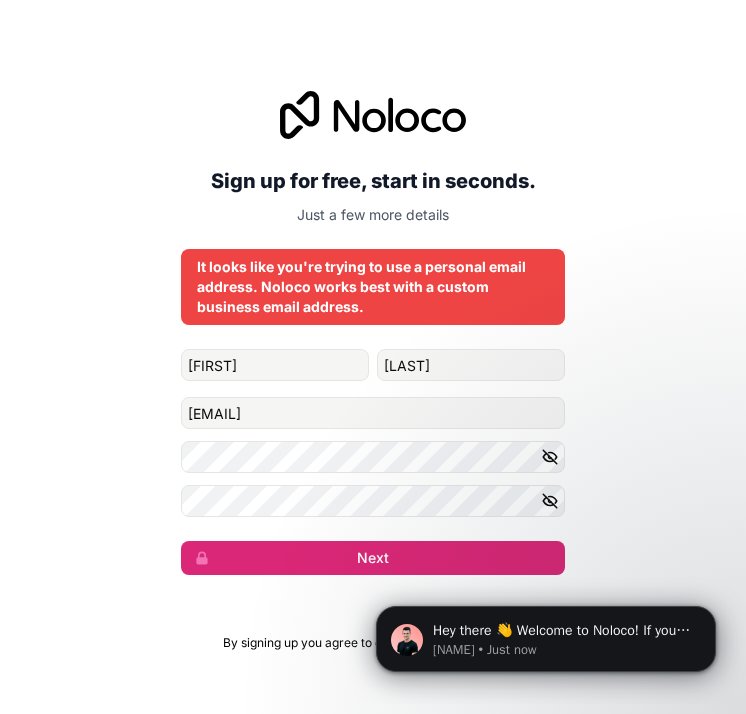 click on "Hey there 👋 Welcome to Noloco!   If you have any questions, just reply to this message. [NAME] [NAME] • Just now" at bounding box center [546, 547] 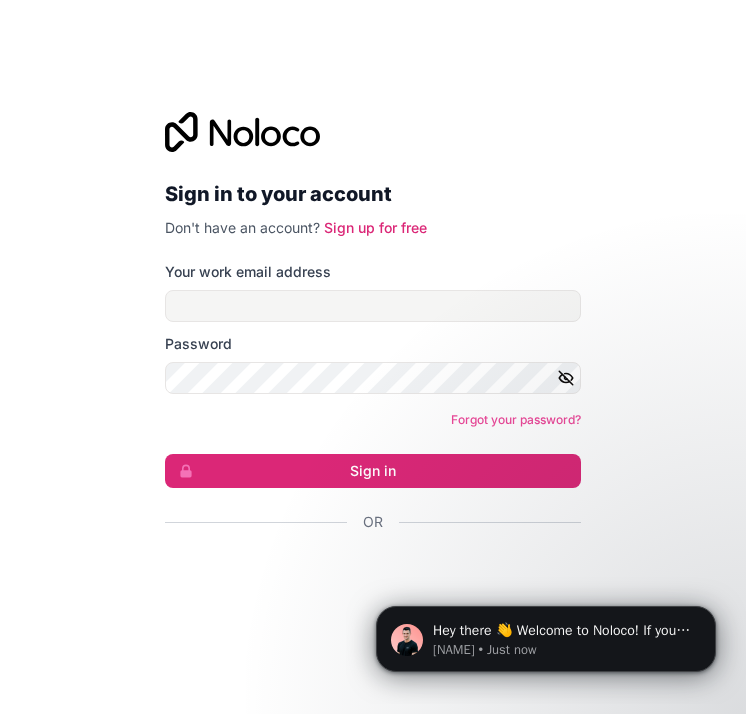 click at bounding box center (365, 576) 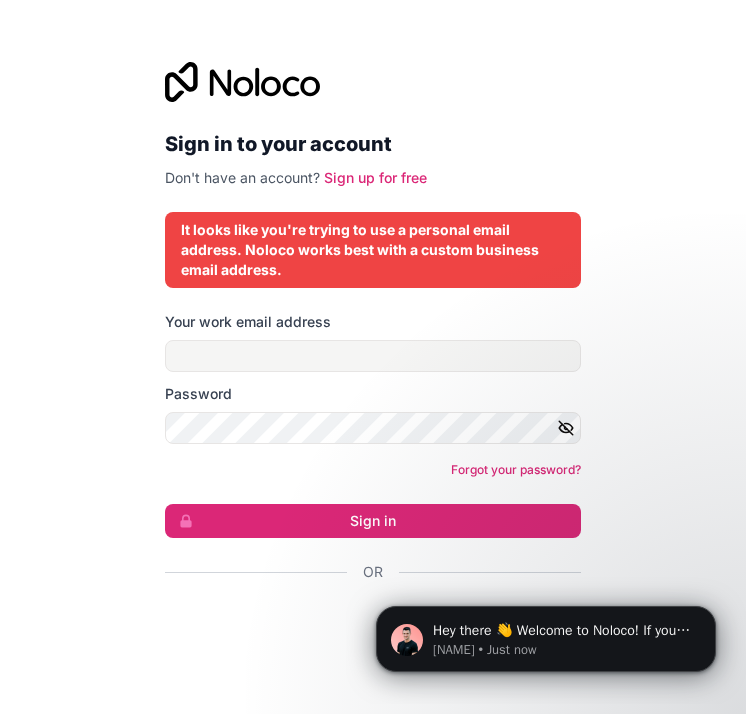 scroll, scrollTop: 0, scrollLeft: 0, axis: both 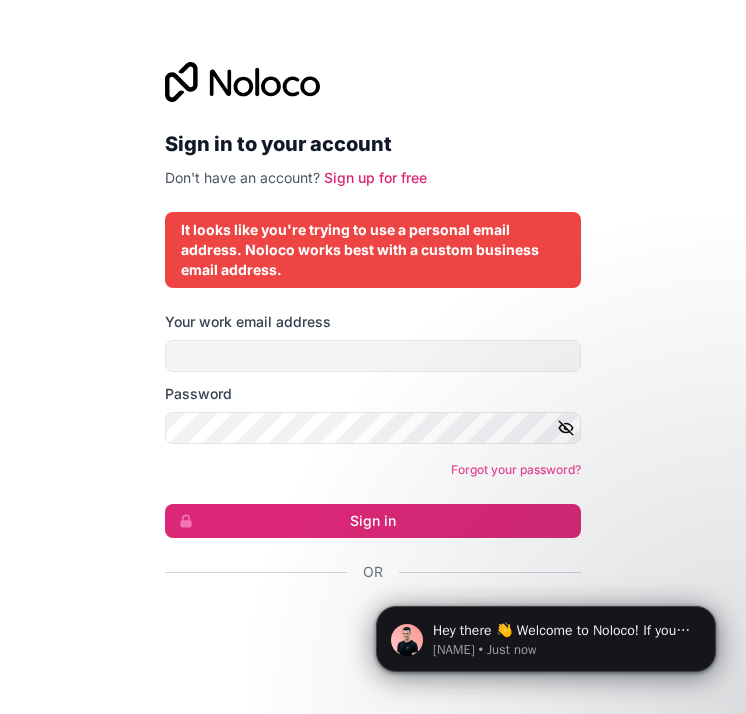 click on "It looks like you're trying to use a personal email address. Noloco works best with a custom business email address." at bounding box center [373, 250] 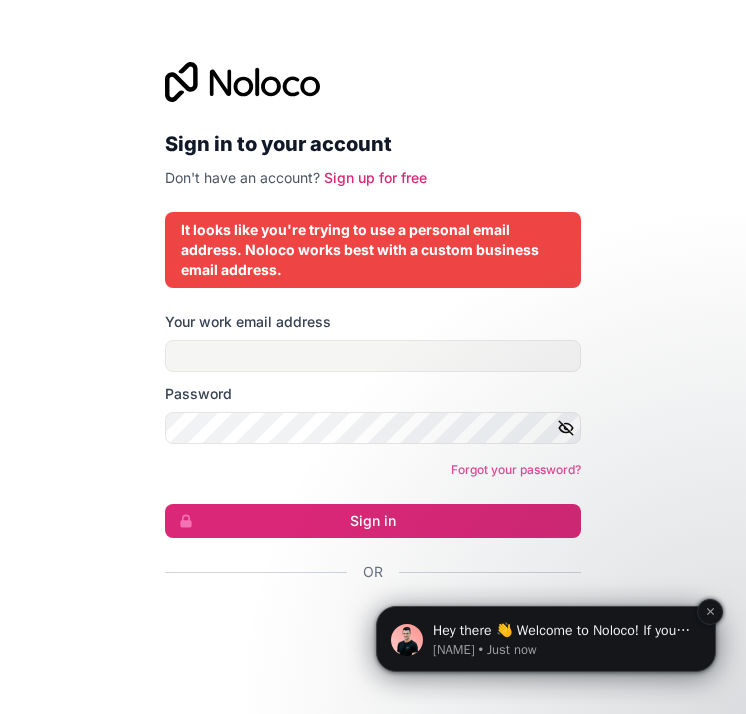 click on "Hey there 👋 Welcome to Noloco!   If you have any questions, just reply to this message. [NAME]" at bounding box center (562, 631) 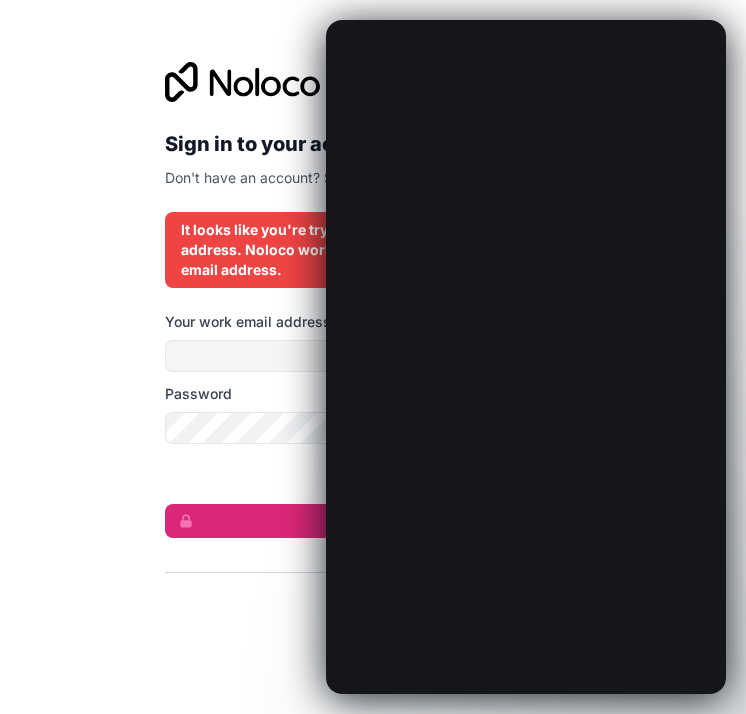 scroll, scrollTop: 0, scrollLeft: 0, axis: both 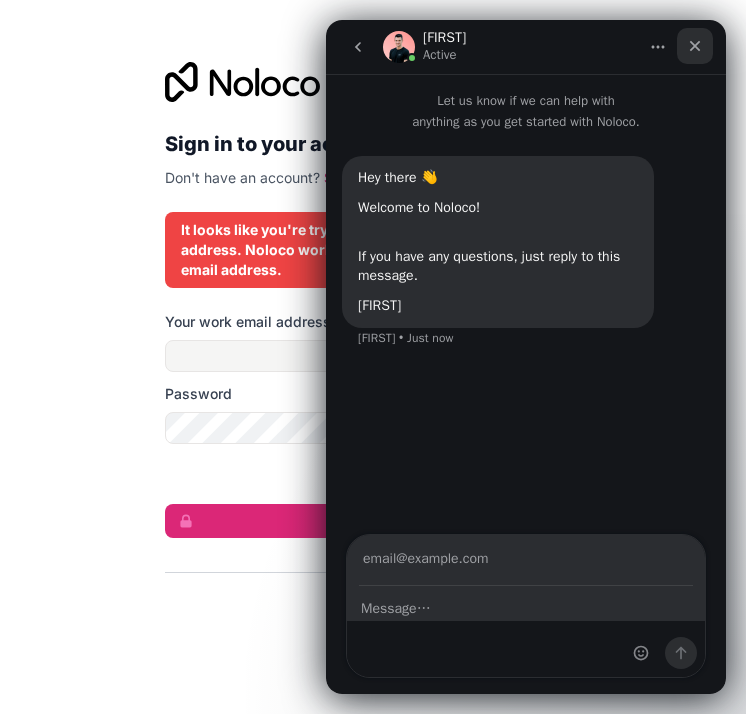click 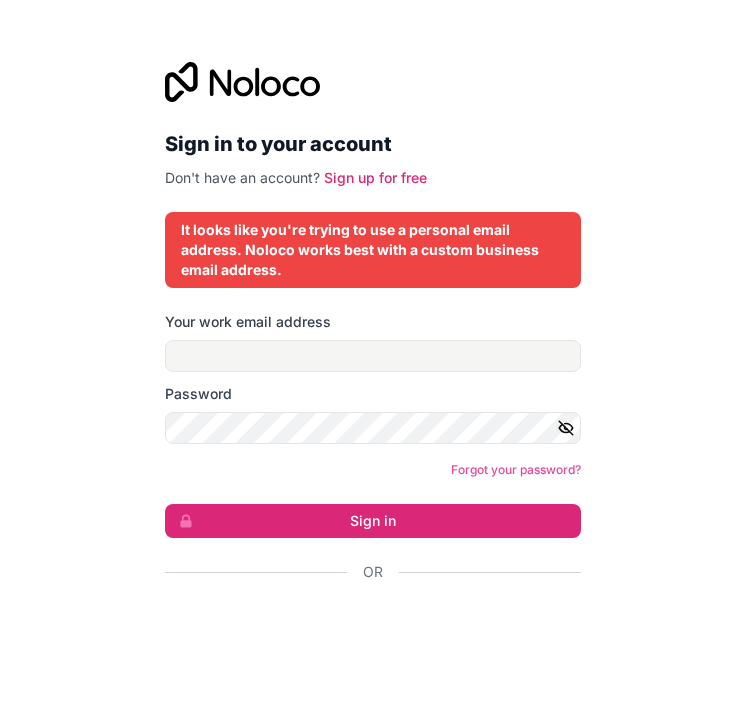 scroll, scrollTop: 0, scrollLeft: 0, axis: both 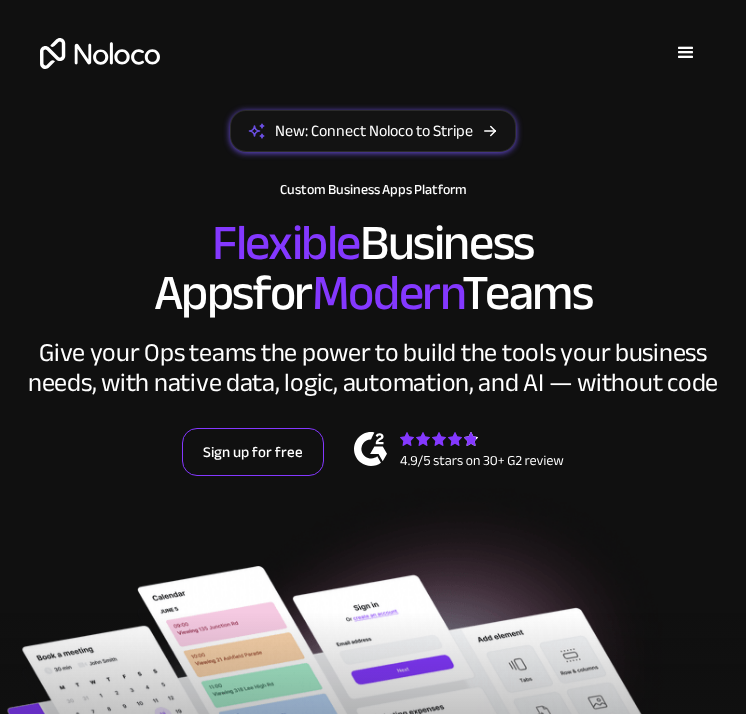 click on "Sign up for free" at bounding box center [253, 452] 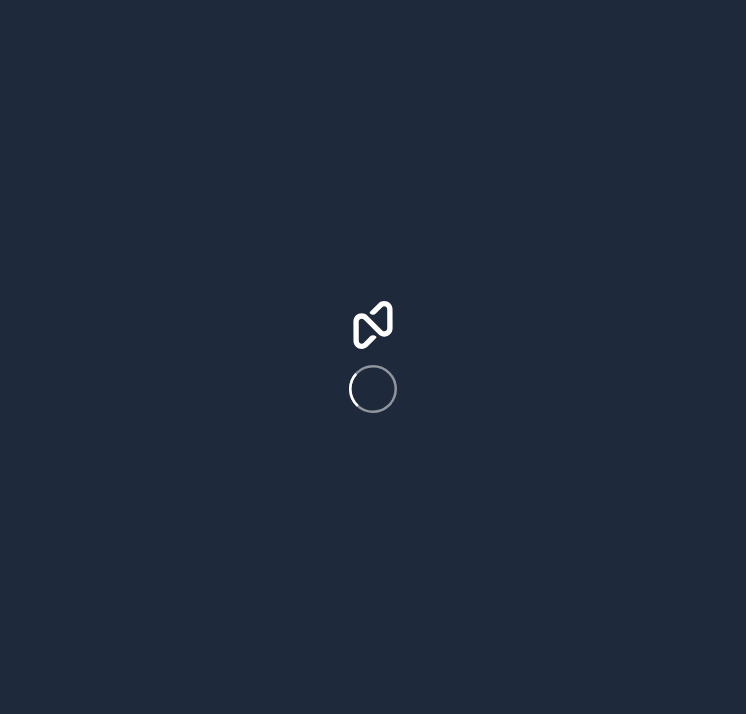 scroll, scrollTop: 0, scrollLeft: 0, axis: both 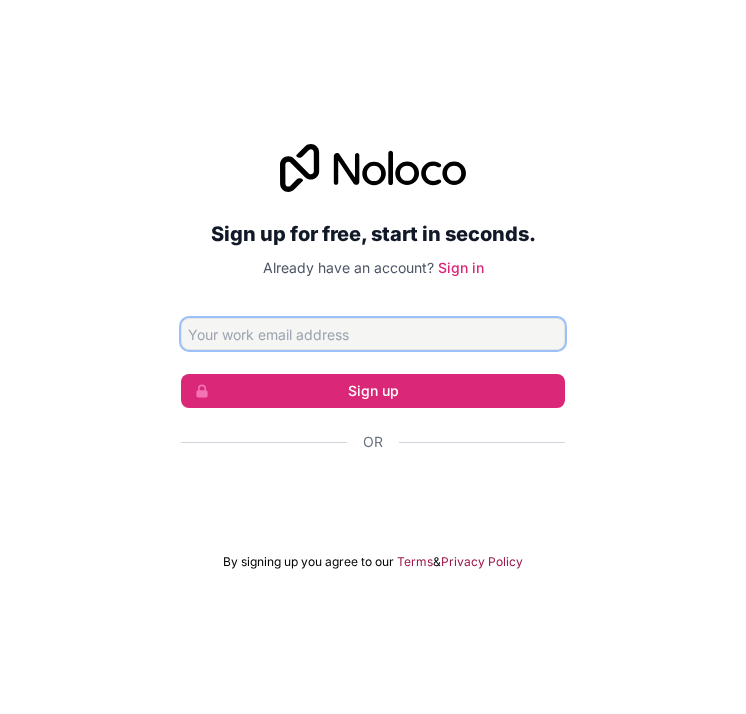 type on "[EMAIL]" 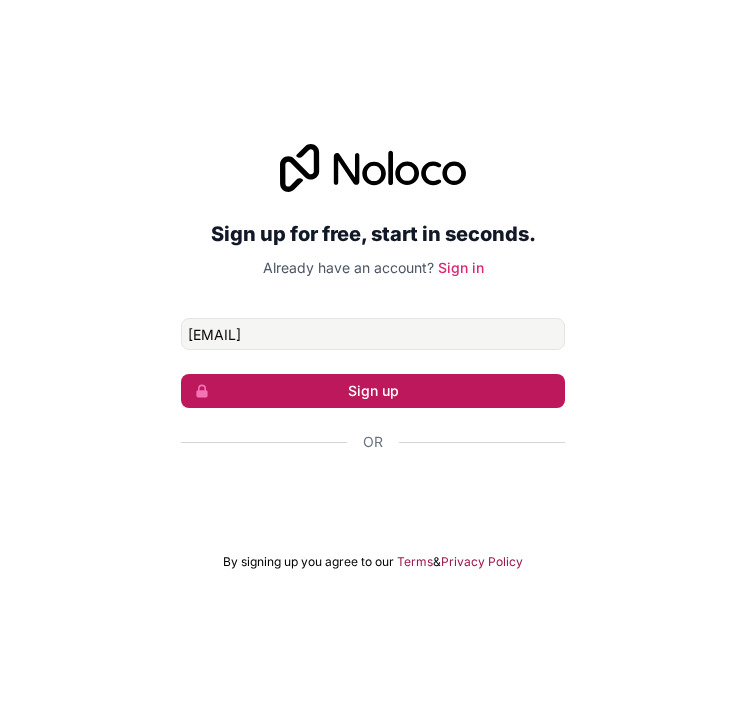 click on "Sign up" at bounding box center (373, 391) 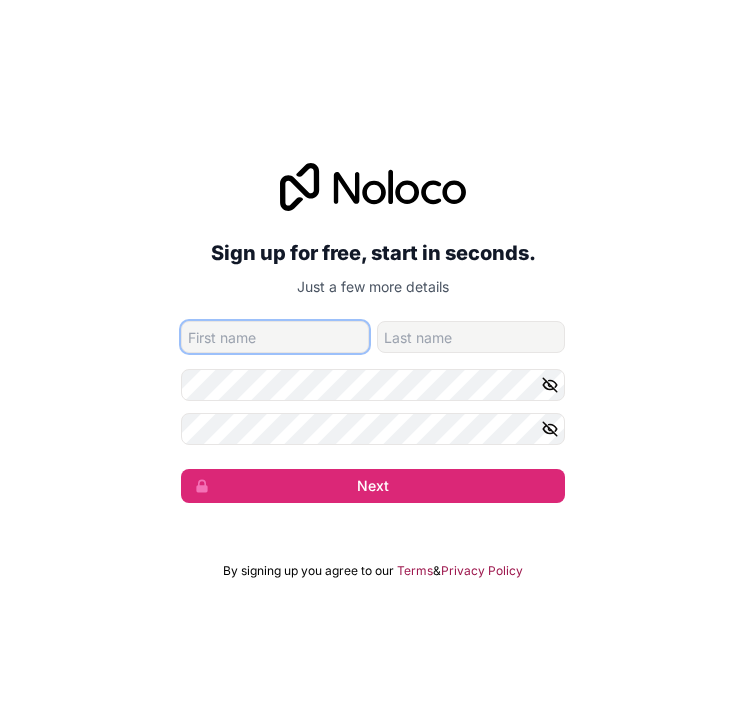 type on "[FIRST]" 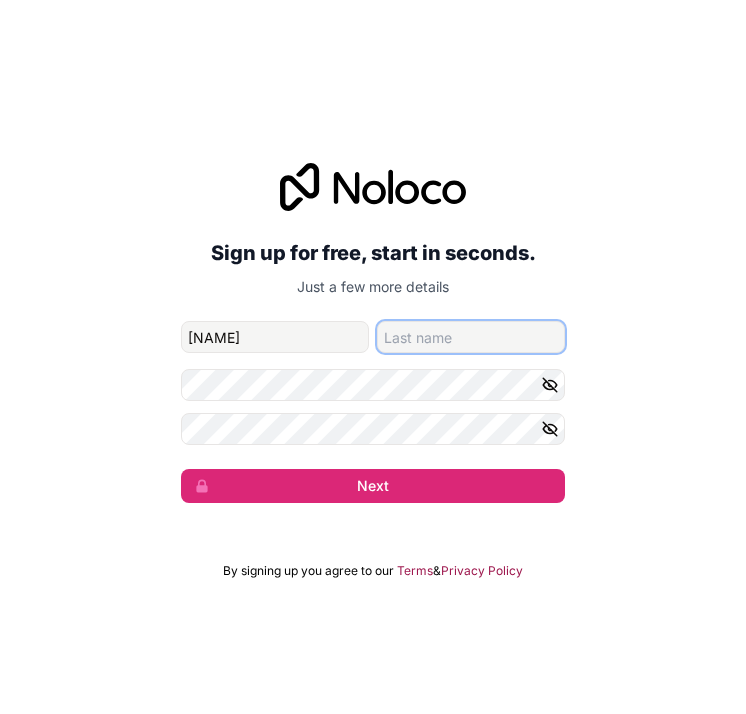 type on "[LAST]" 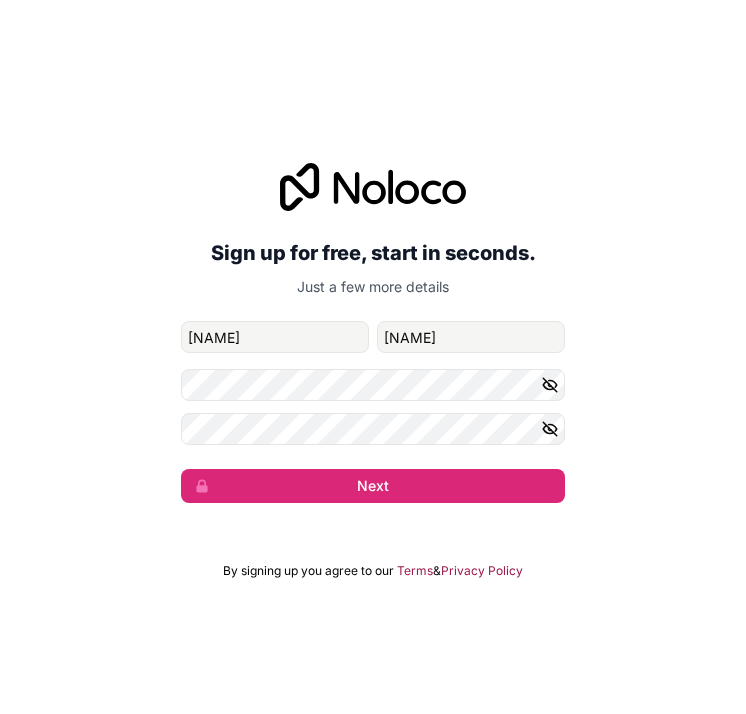 click 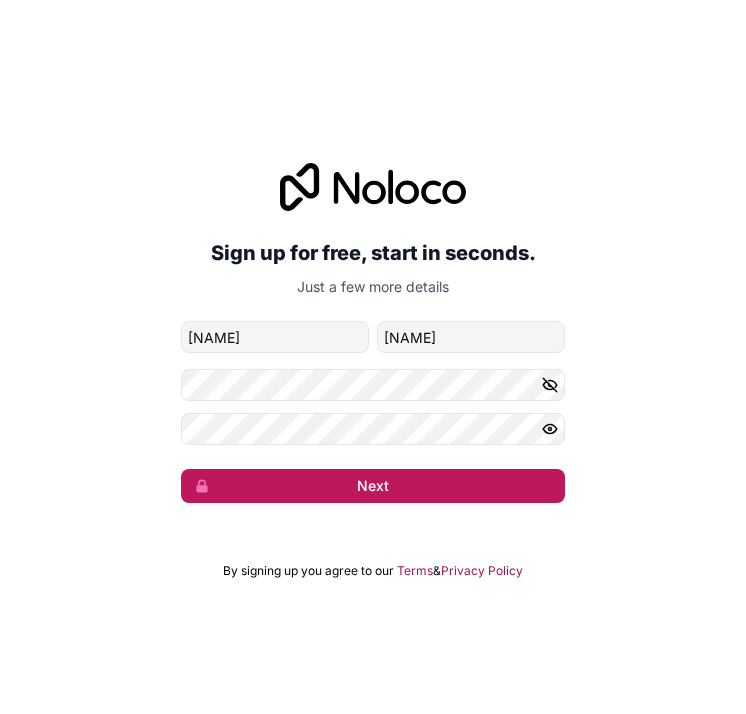 click on "Next" at bounding box center [373, 486] 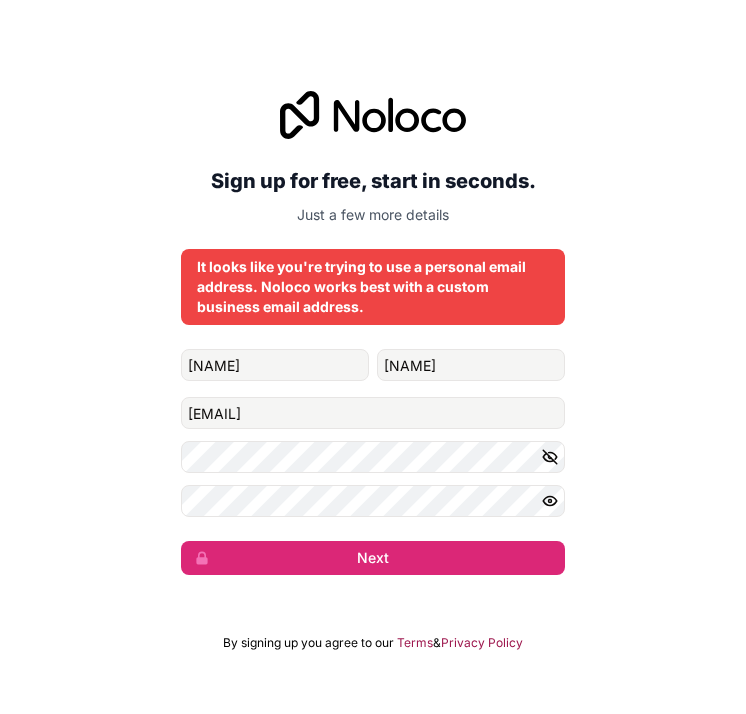 scroll, scrollTop: 0, scrollLeft: 0, axis: both 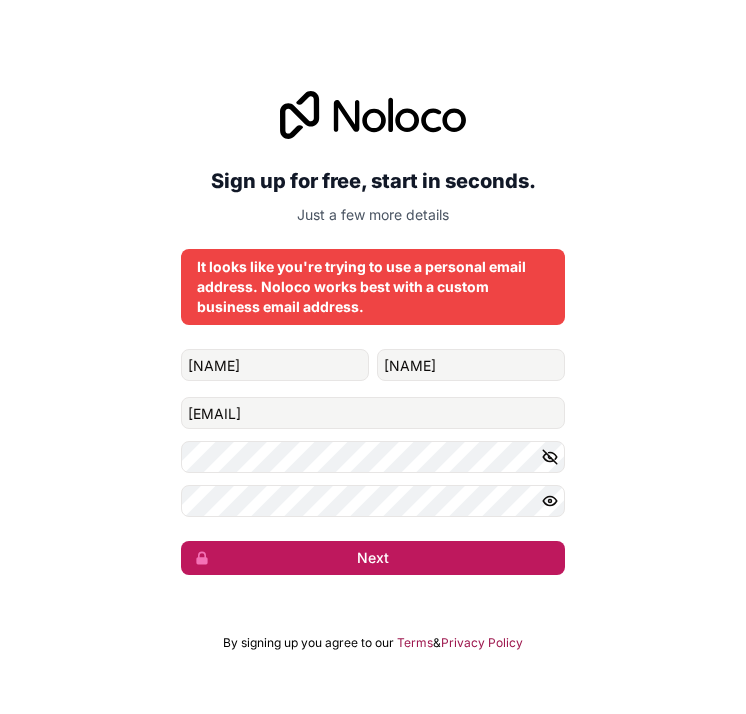 click on "Next" at bounding box center [373, 558] 